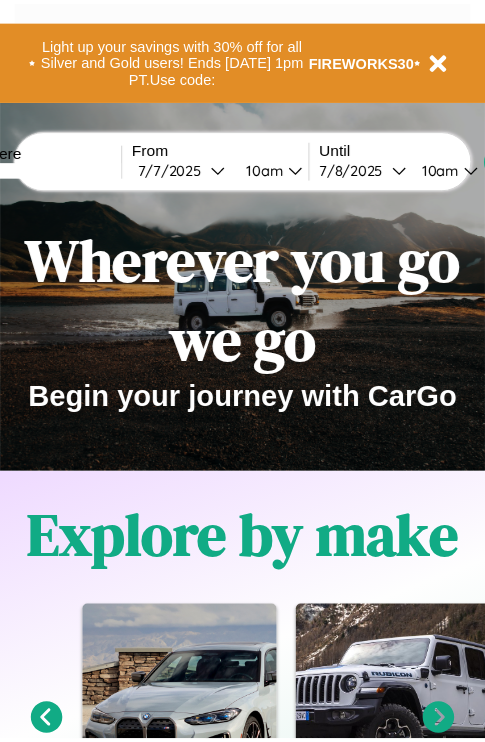 scroll, scrollTop: 0, scrollLeft: 0, axis: both 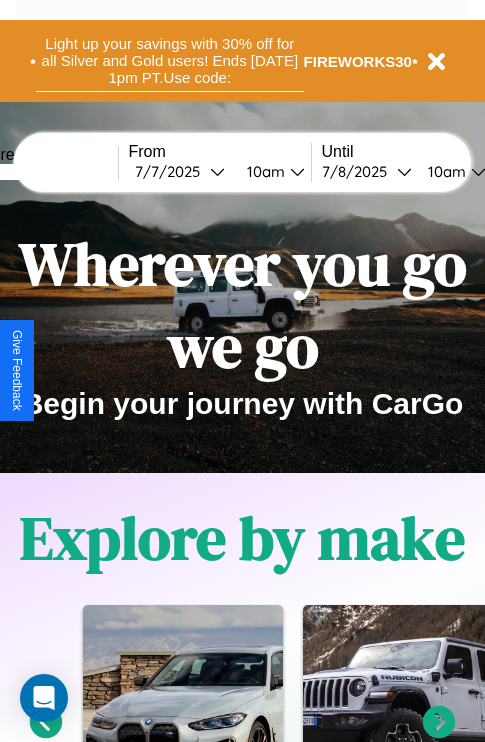 click on "Light up your savings with 30% off for all Silver and Gold users! Ends [DATE] 1pm PT.  Use code:" at bounding box center (170, 61) 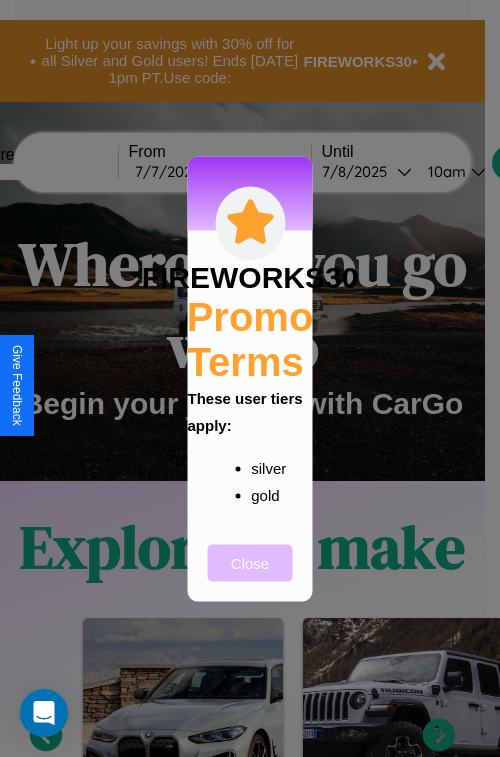 click on "Close" at bounding box center [250, 562] 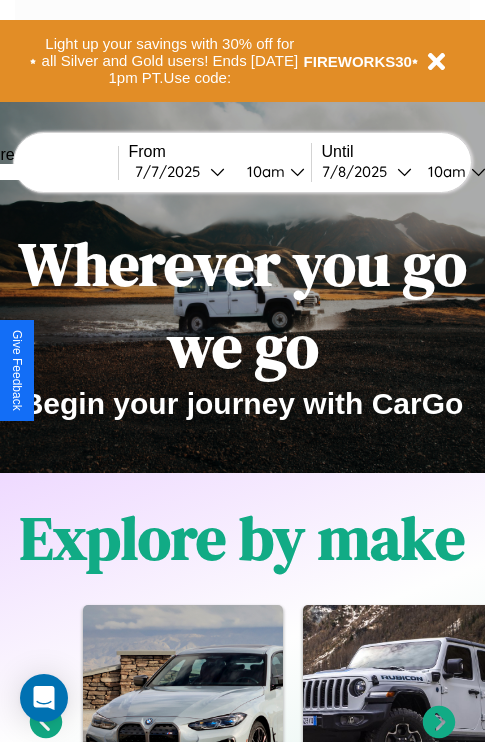 scroll, scrollTop: 1285, scrollLeft: 0, axis: vertical 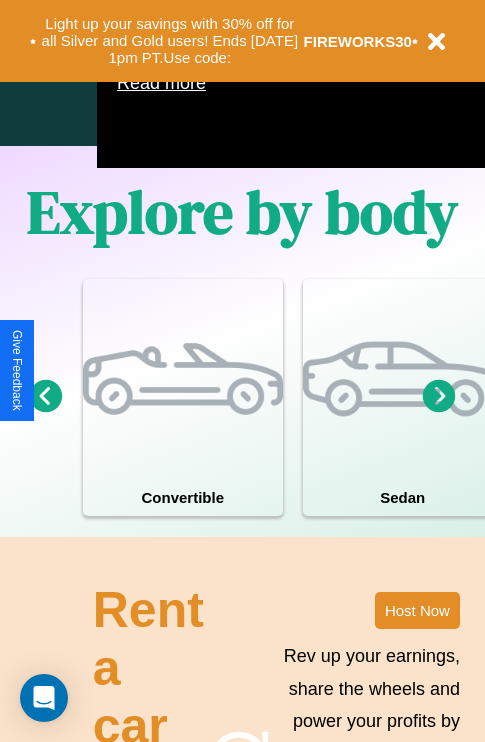 click 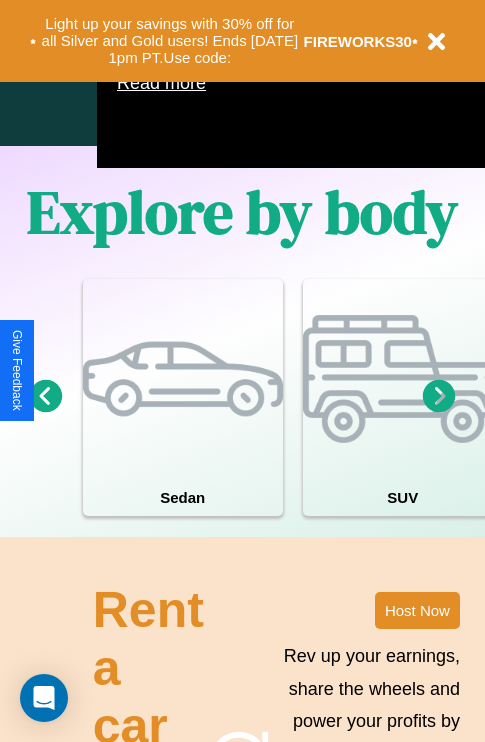 click 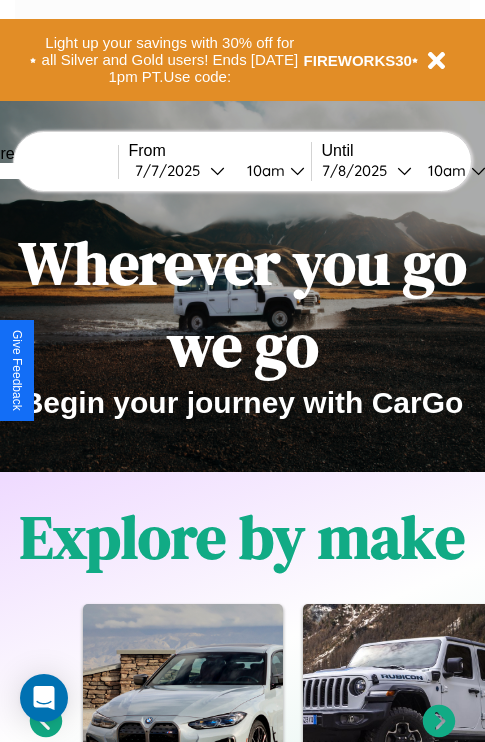 scroll, scrollTop: 0, scrollLeft: 0, axis: both 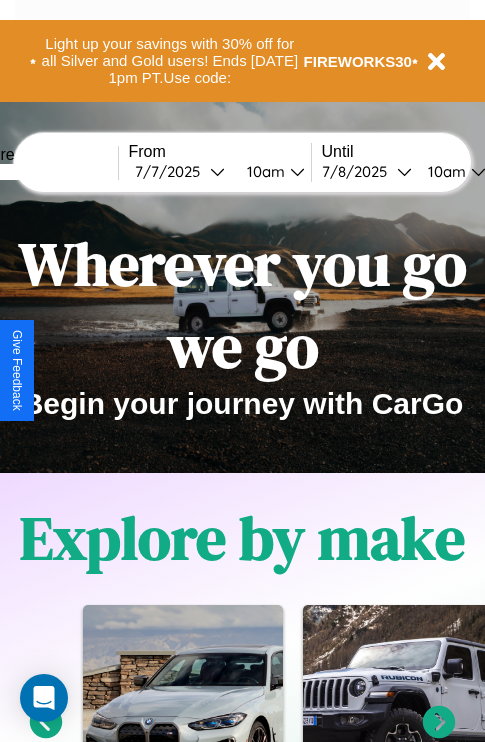 click at bounding box center [43, 172] 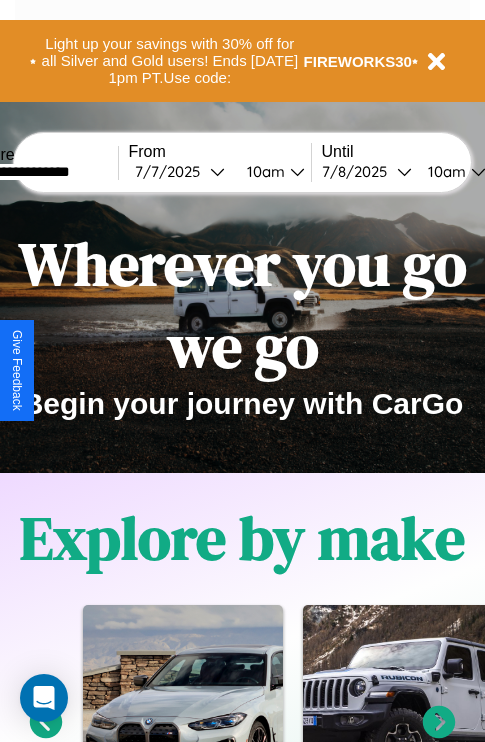 type on "**********" 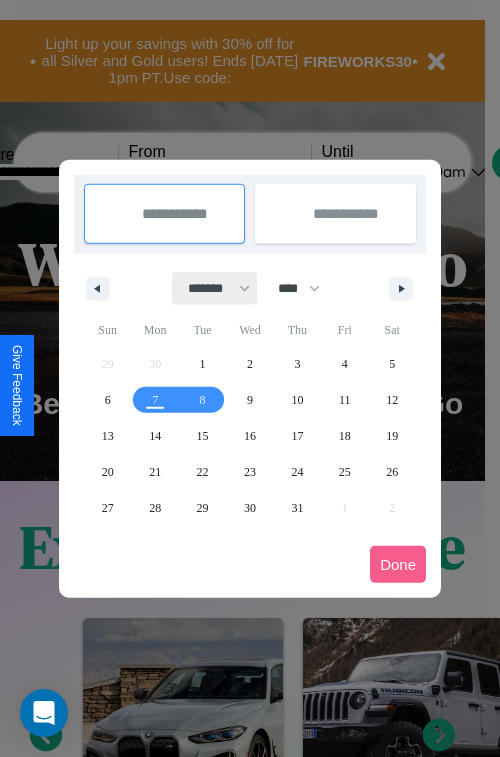 click on "******* ******** ***** ***** *** **** **** ****** ********* ******* ******** ********" at bounding box center [215, 288] 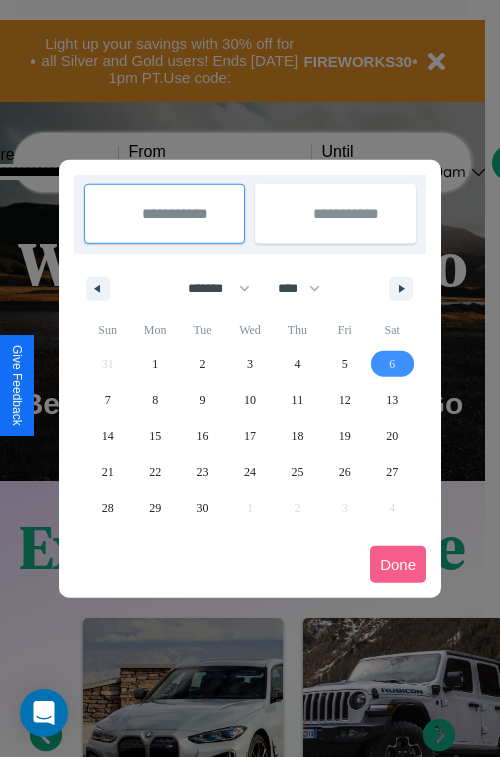 click on "6" at bounding box center [392, 364] 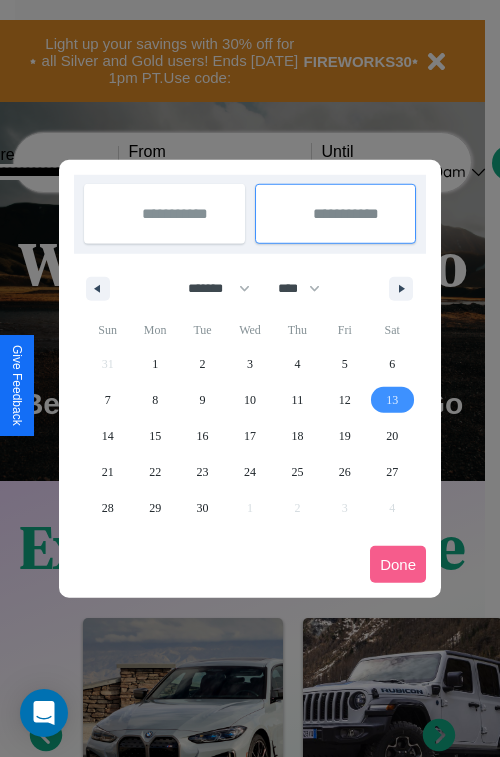 click on "13" at bounding box center [392, 400] 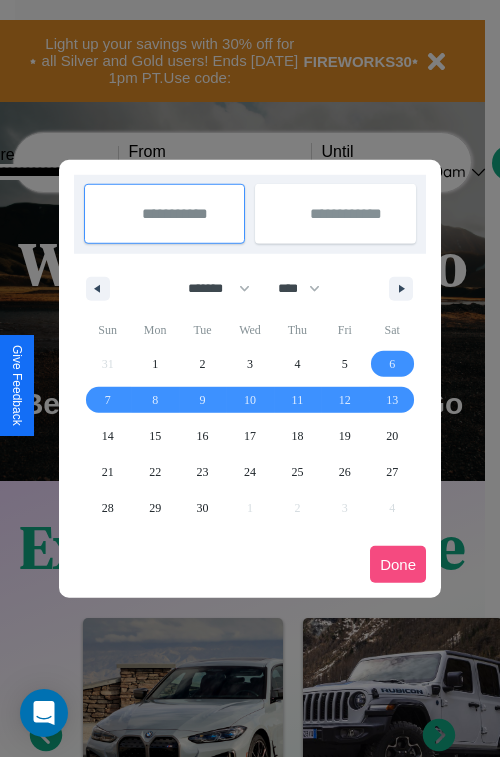 click on "Done" at bounding box center (398, 564) 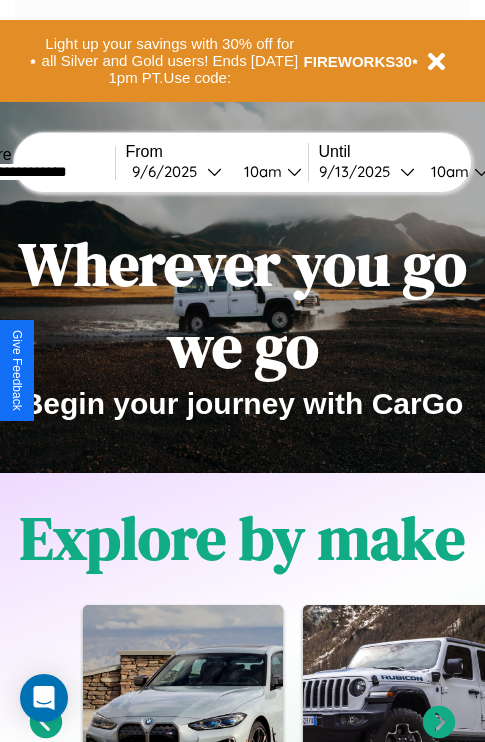 scroll, scrollTop: 0, scrollLeft: 71, axis: horizontal 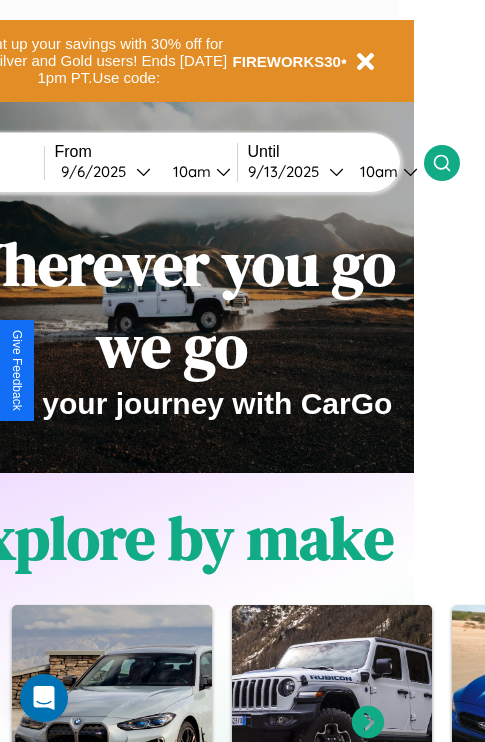 click 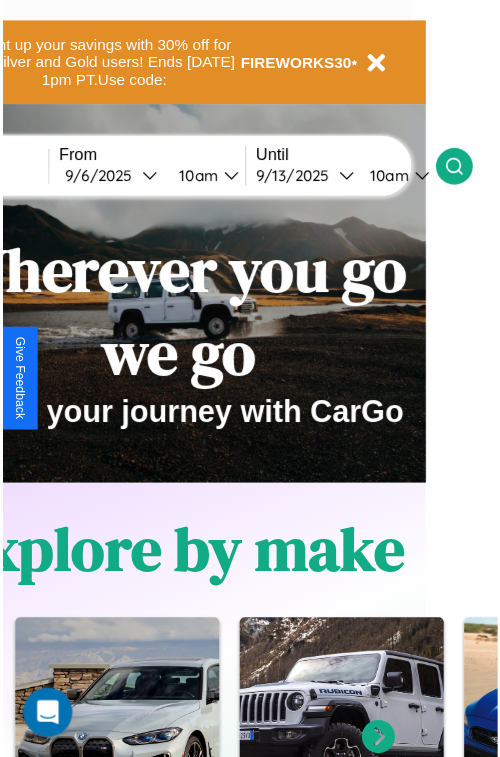 scroll, scrollTop: 0, scrollLeft: 0, axis: both 